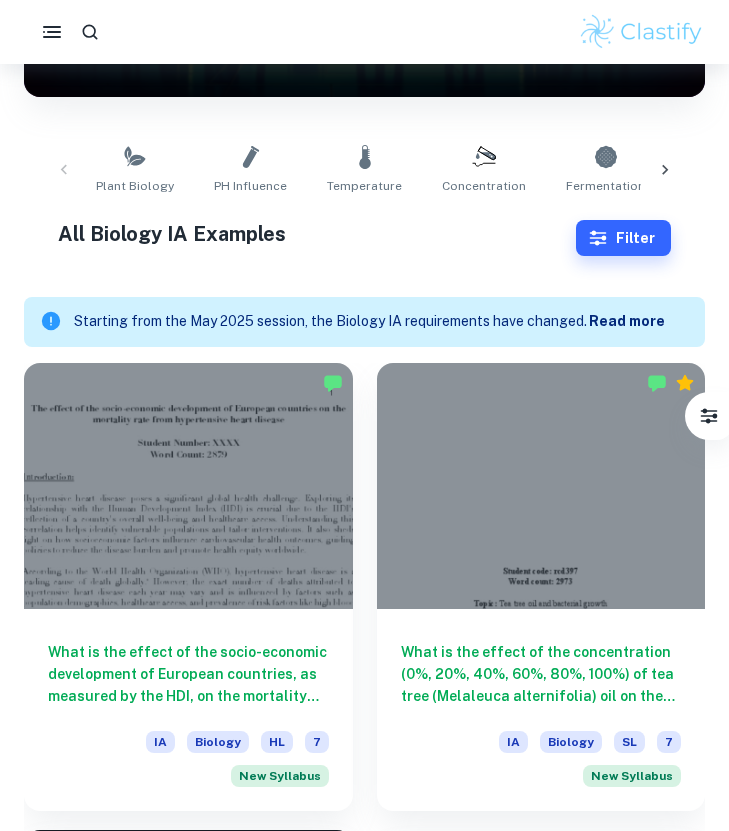 scroll, scrollTop: 0, scrollLeft: 0, axis: both 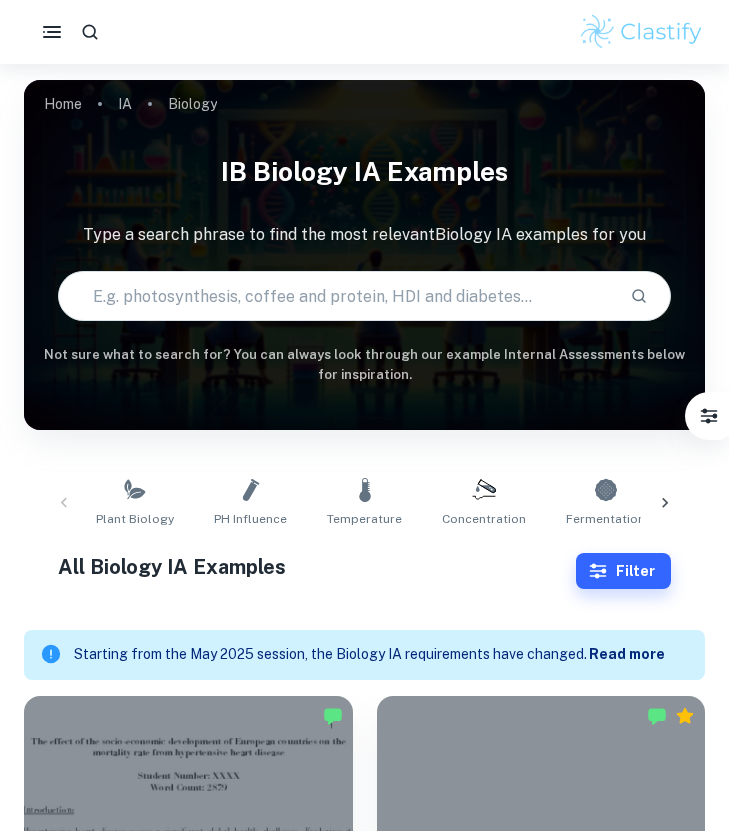 click at bounding box center (336, 296) 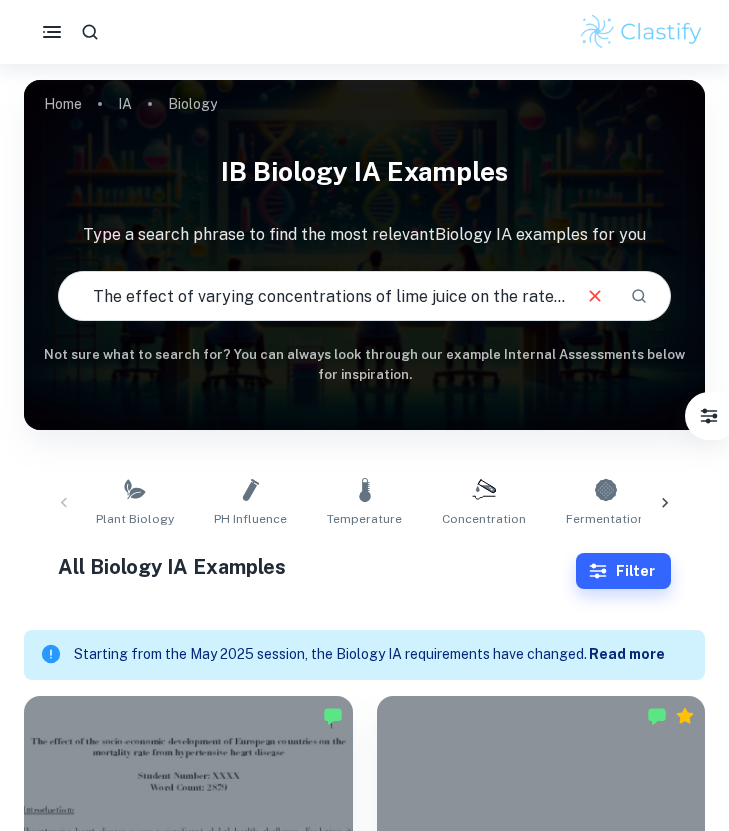 scroll, scrollTop: 0, scrollLeft: 262, axis: horizontal 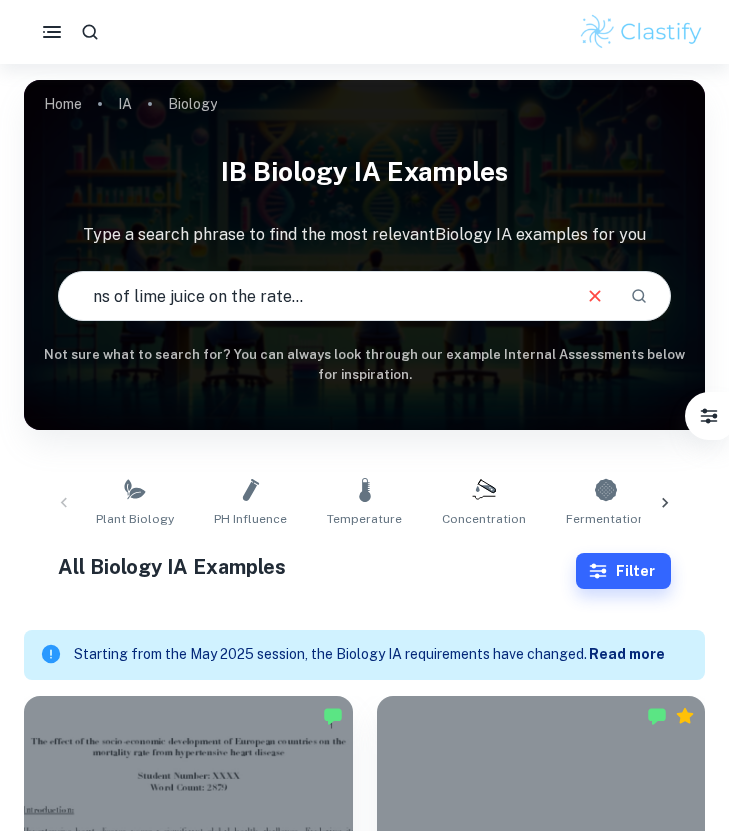 type on "The effect of varying concentrations of lime juice on the rate of enzymatic browning in green apples." 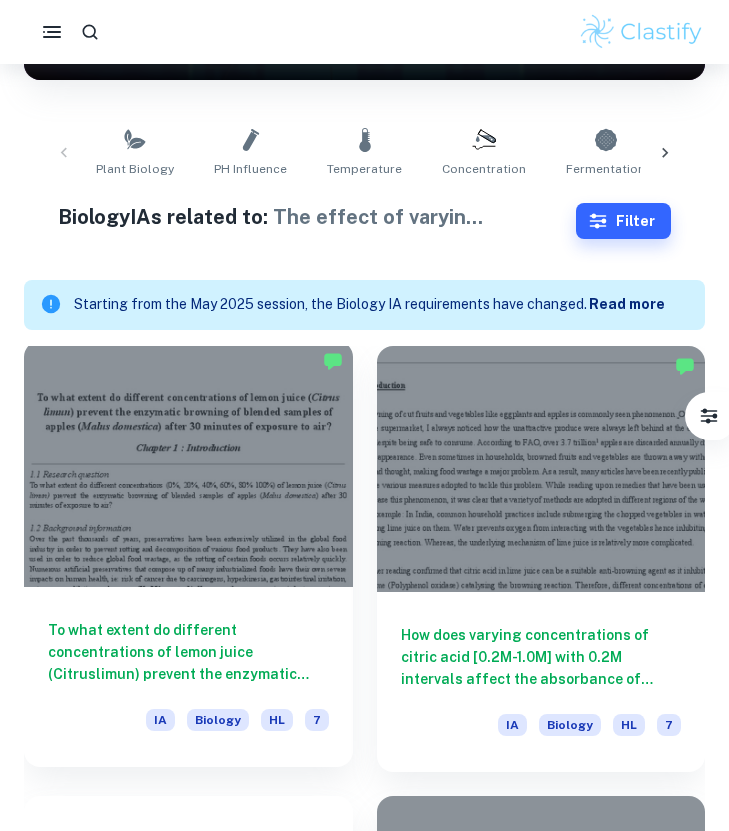 scroll, scrollTop: 349, scrollLeft: 0, axis: vertical 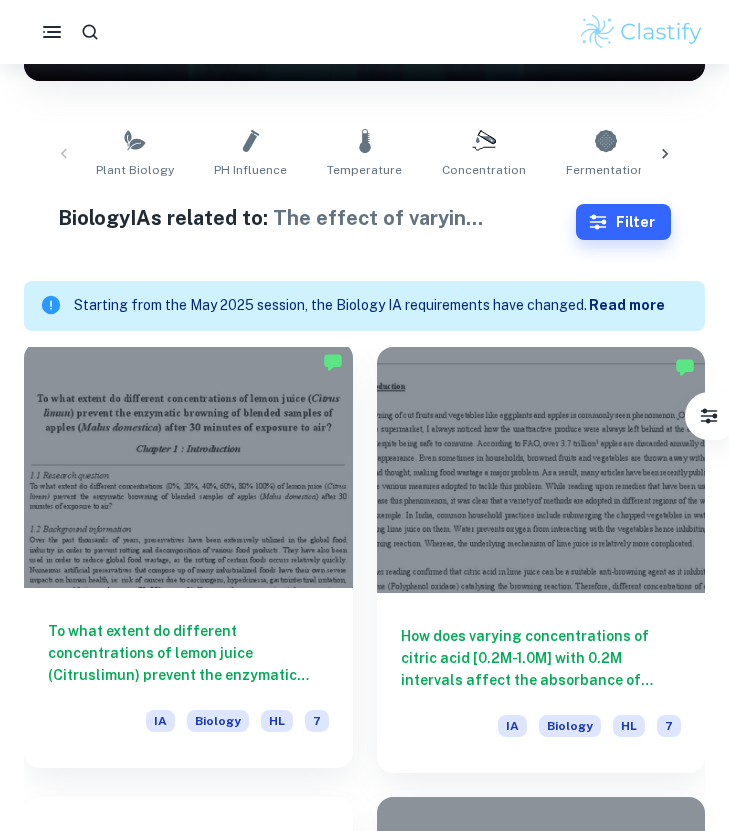 click at bounding box center (188, 465) 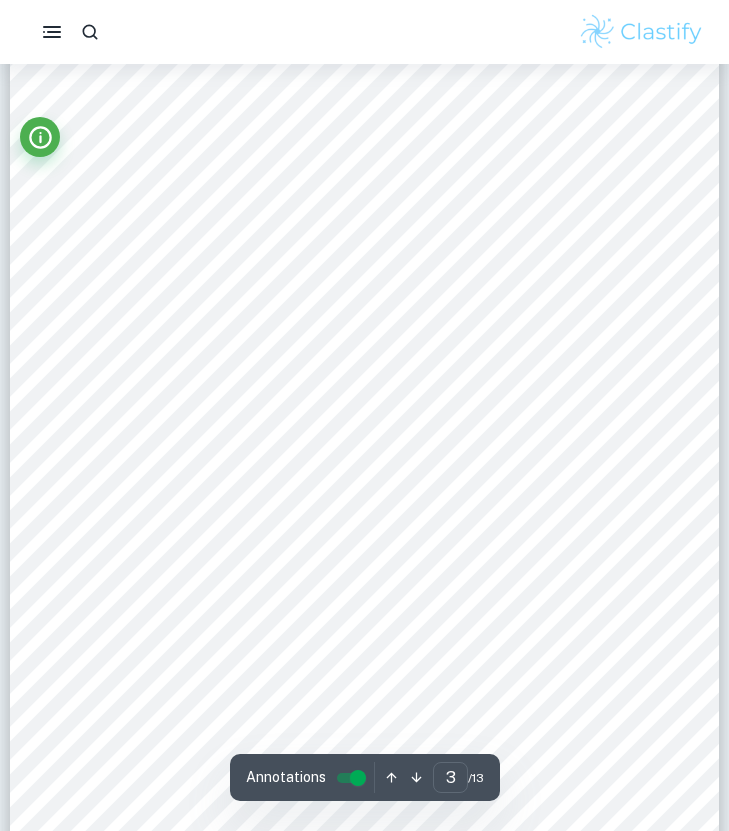 scroll, scrollTop: 2421, scrollLeft: 0, axis: vertical 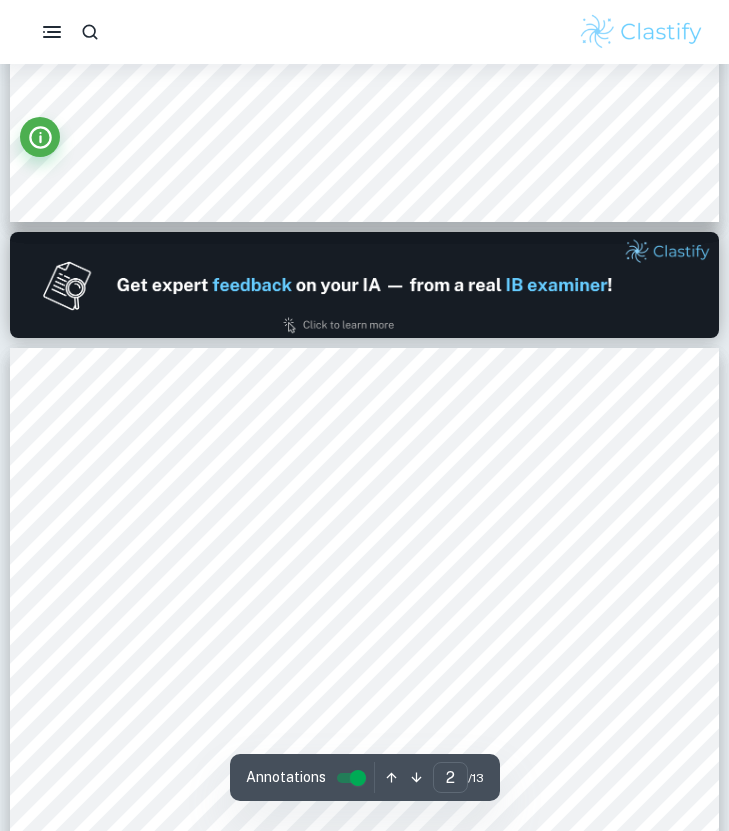 type on "1" 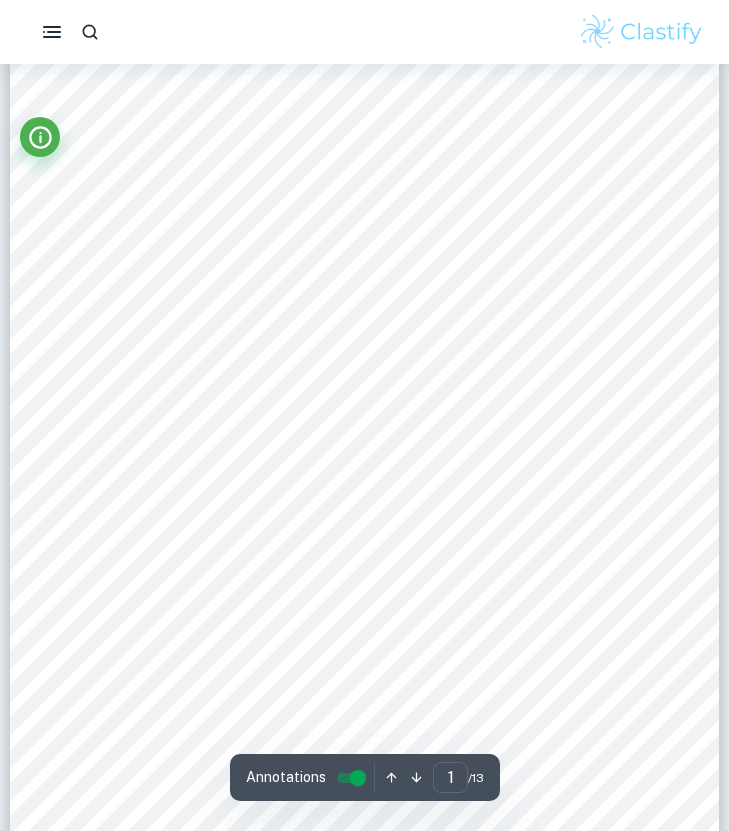 scroll, scrollTop: 0, scrollLeft: 0, axis: both 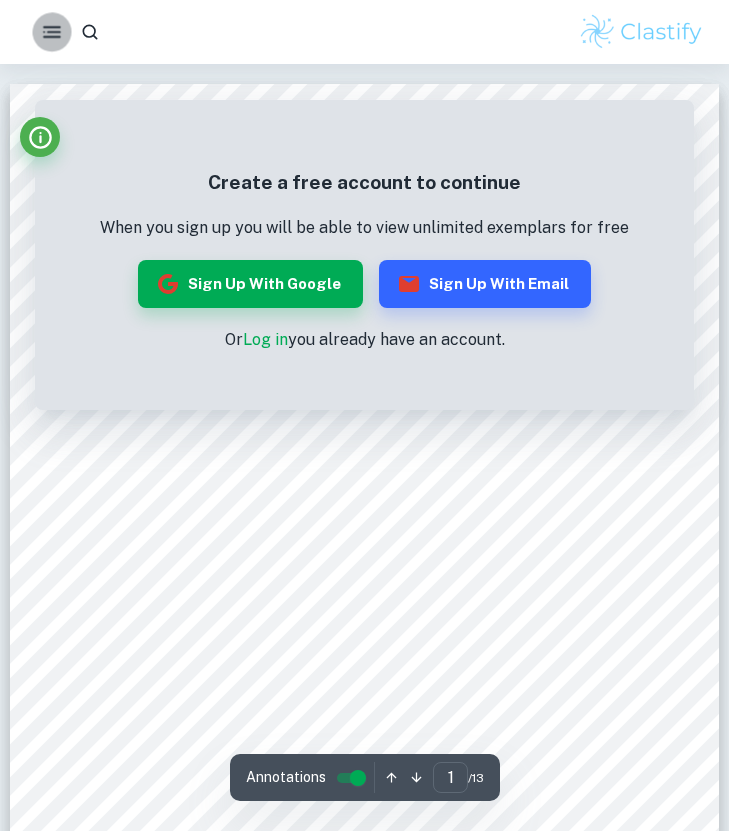 click 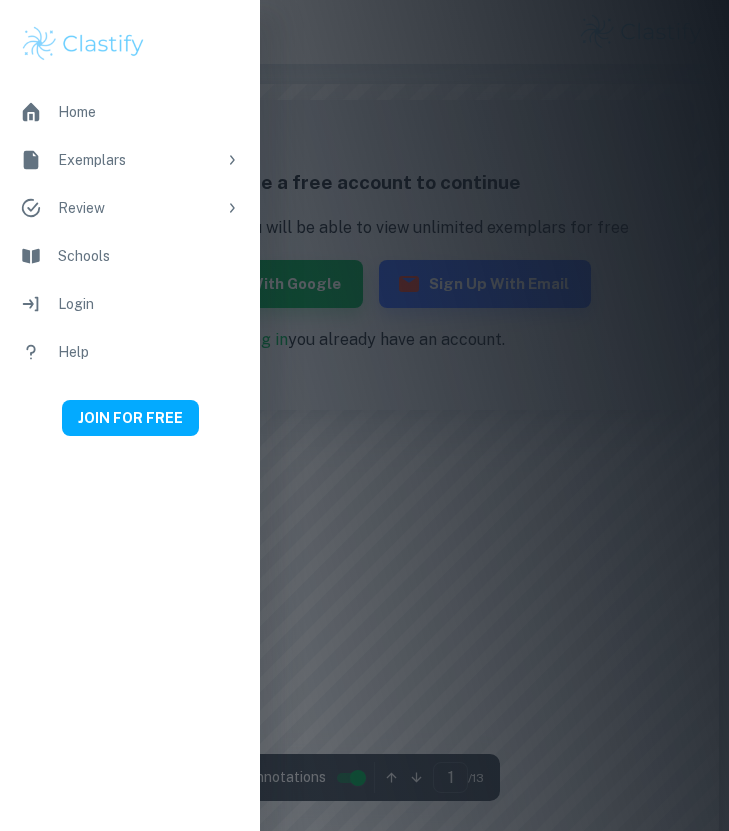 click at bounding box center [364, 415] 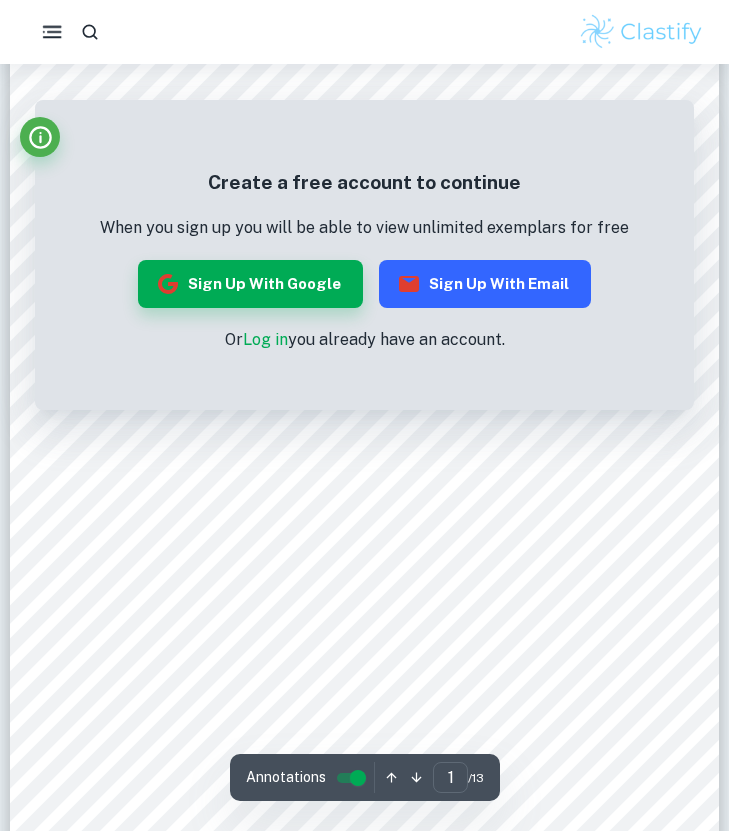 scroll, scrollTop: 173, scrollLeft: 0, axis: vertical 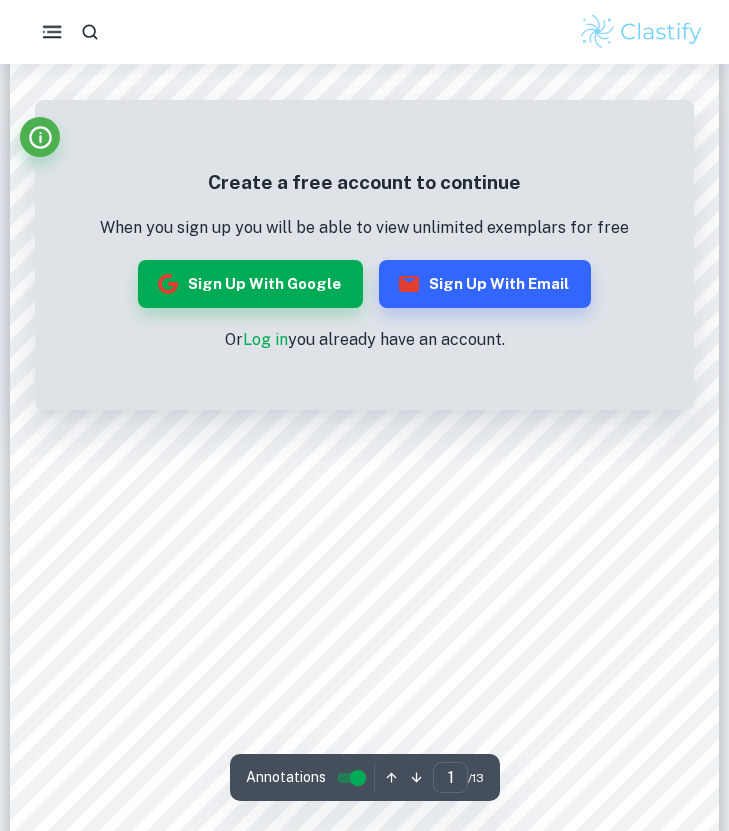 click on "Log in" at bounding box center (265, 339) 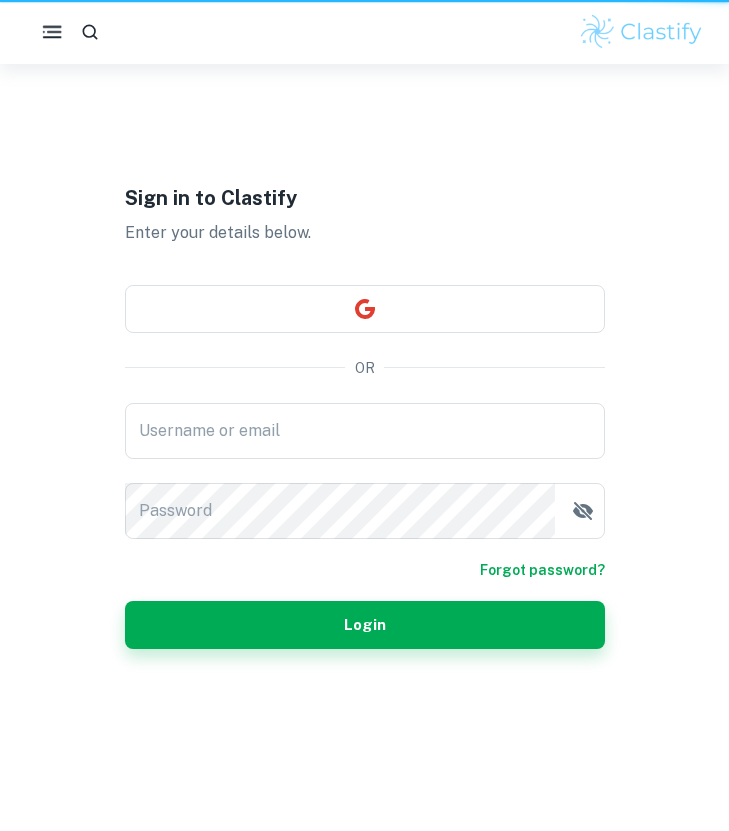 scroll, scrollTop: 0, scrollLeft: 0, axis: both 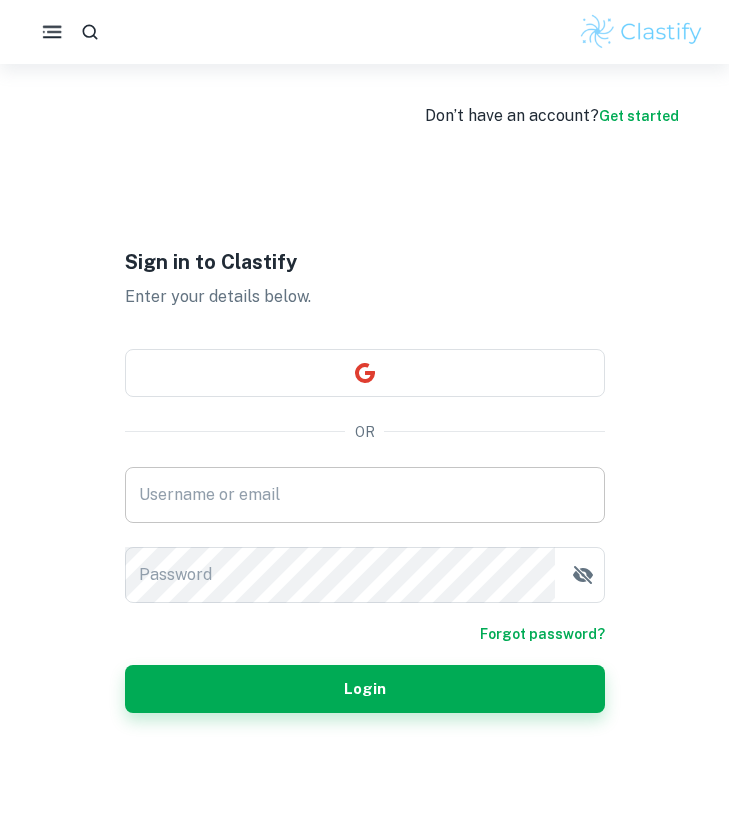 click on "Username or email" at bounding box center [365, 495] 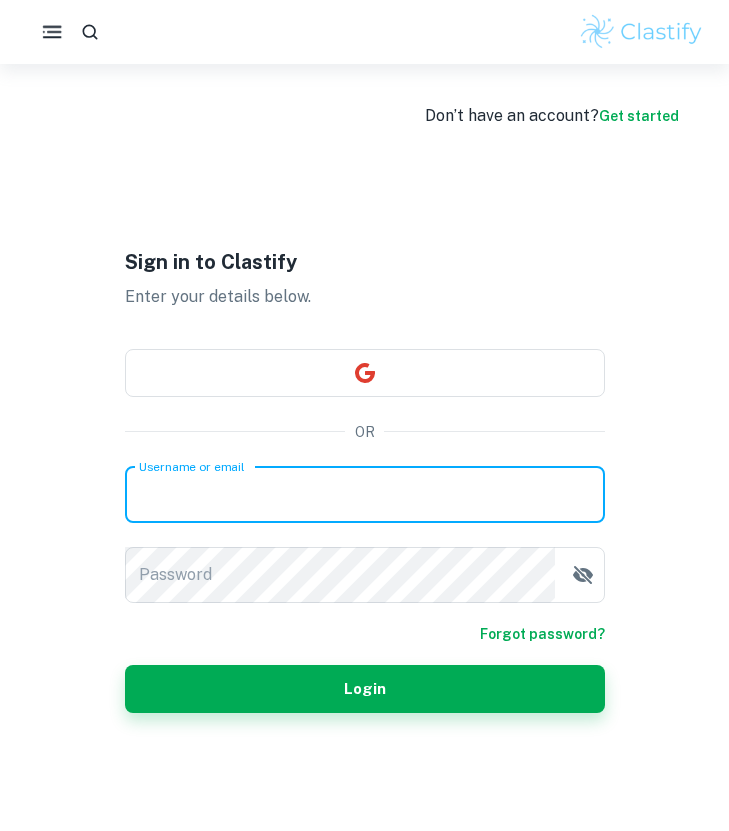 type on "raynalisaobuobi@gmail.com" 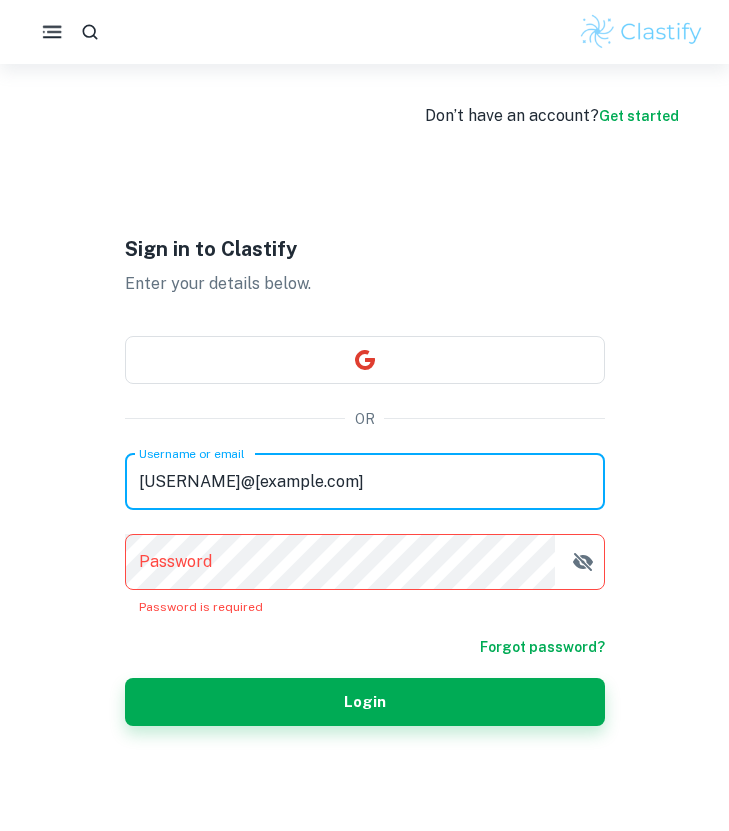 click on "raynalisaobuobi@gmail.com" at bounding box center (365, 482) 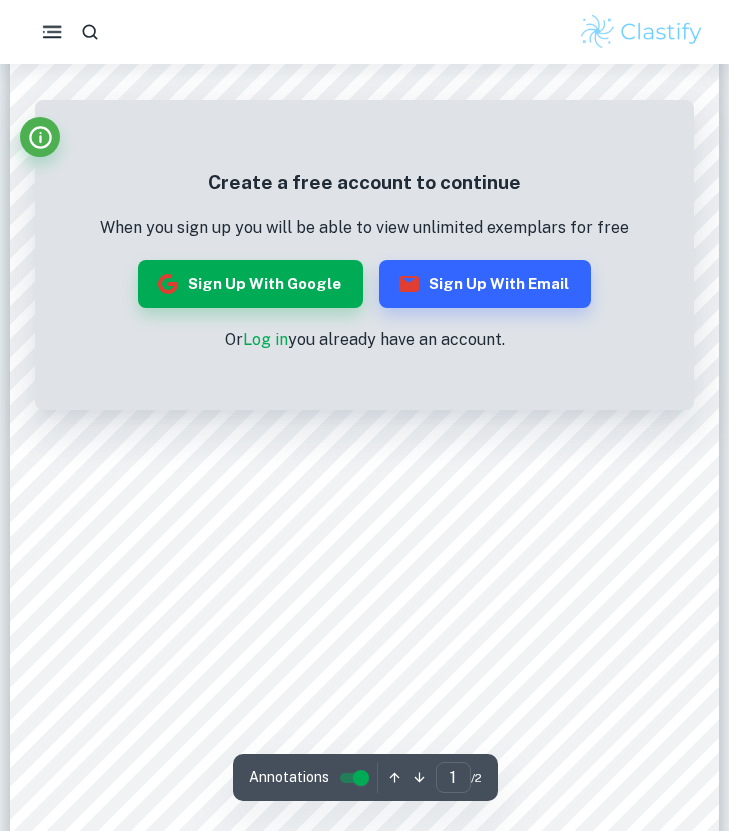 scroll, scrollTop: 173, scrollLeft: 0, axis: vertical 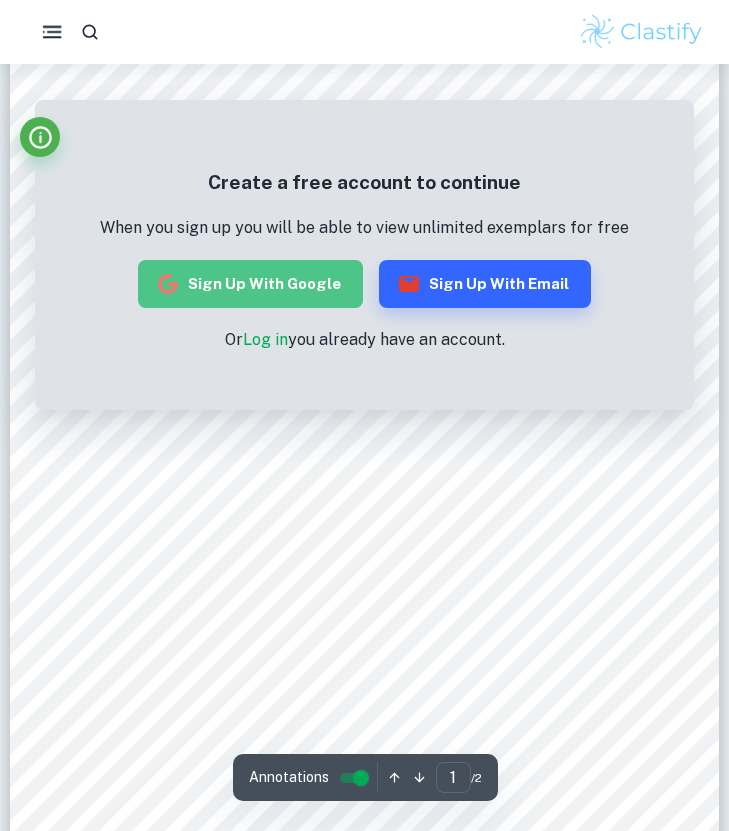 click on "Sign up with Google" at bounding box center (250, 284) 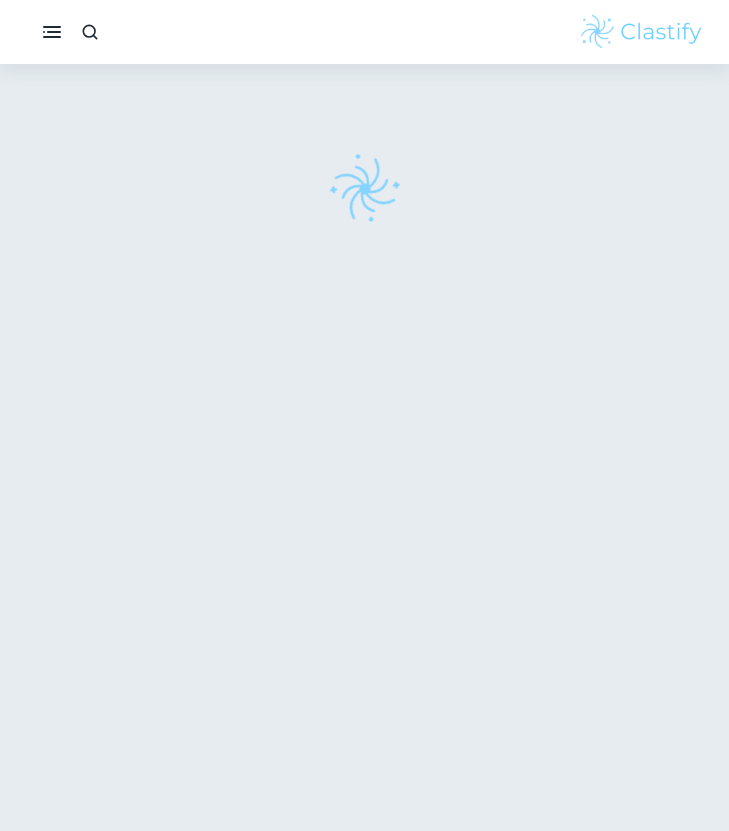 scroll, scrollTop: 0, scrollLeft: 0, axis: both 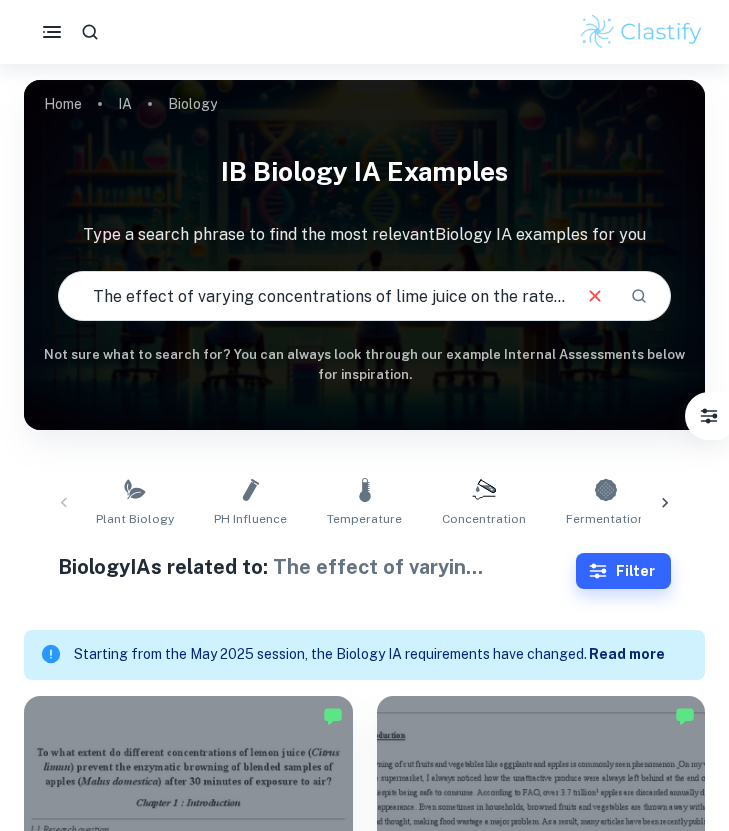 click on "The effect of varying concentrations of lime juice on the rate of enzymatic browning in green apples." at bounding box center [313, 296] 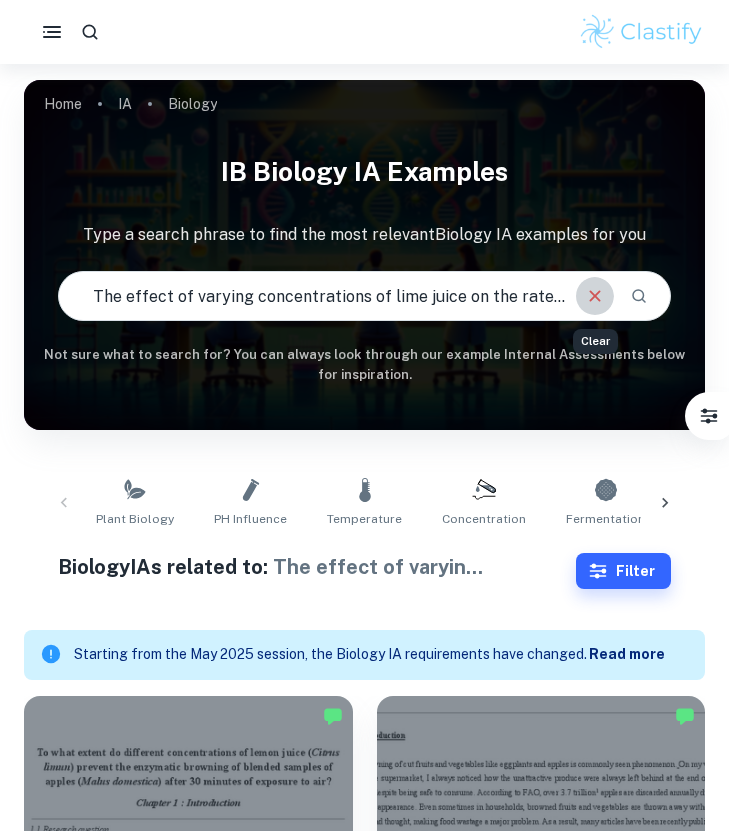 click 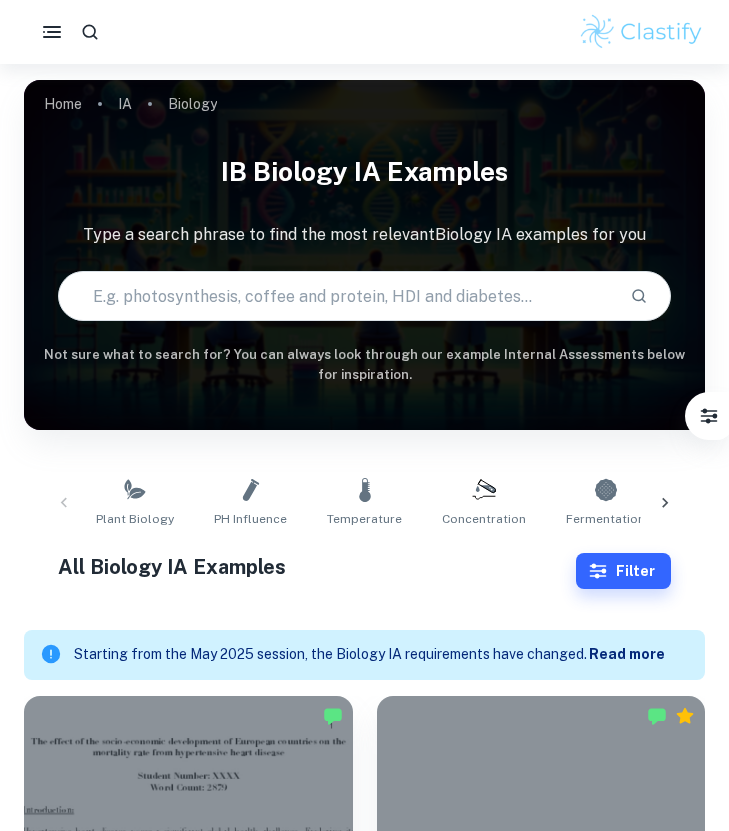 click at bounding box center [336, 296] 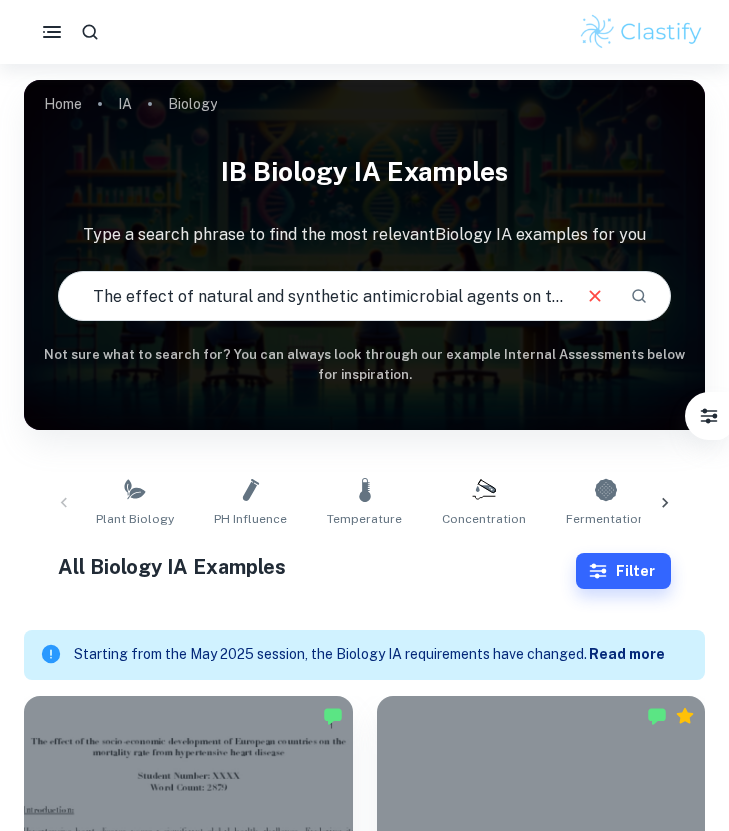 scroll, scrollTop: 0, scrollLeft: 125, axis: horizontal 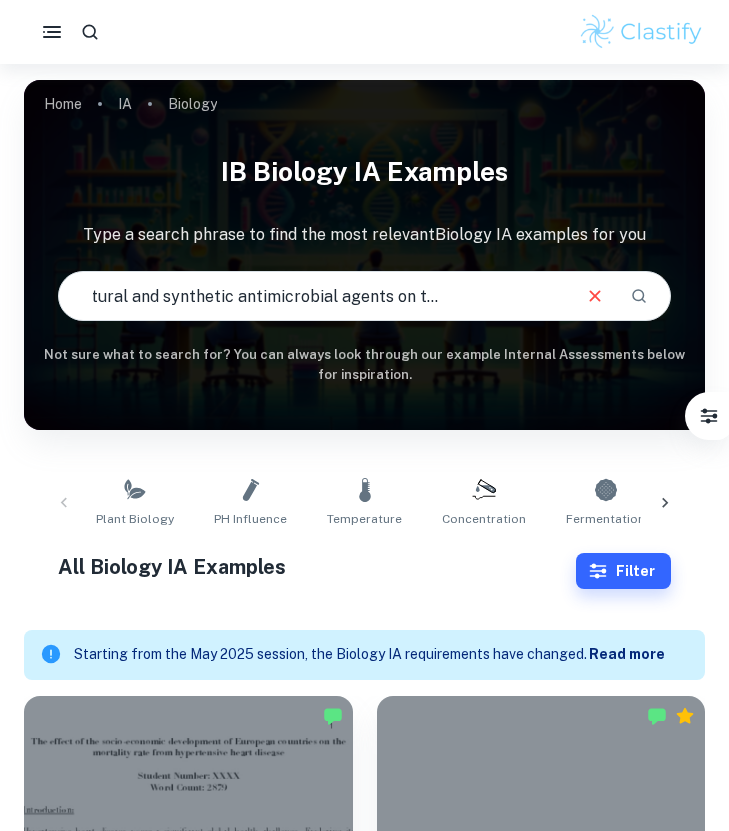 type on "The effect of natural and synthetic antimicrobial agents on the growth of bacteria" 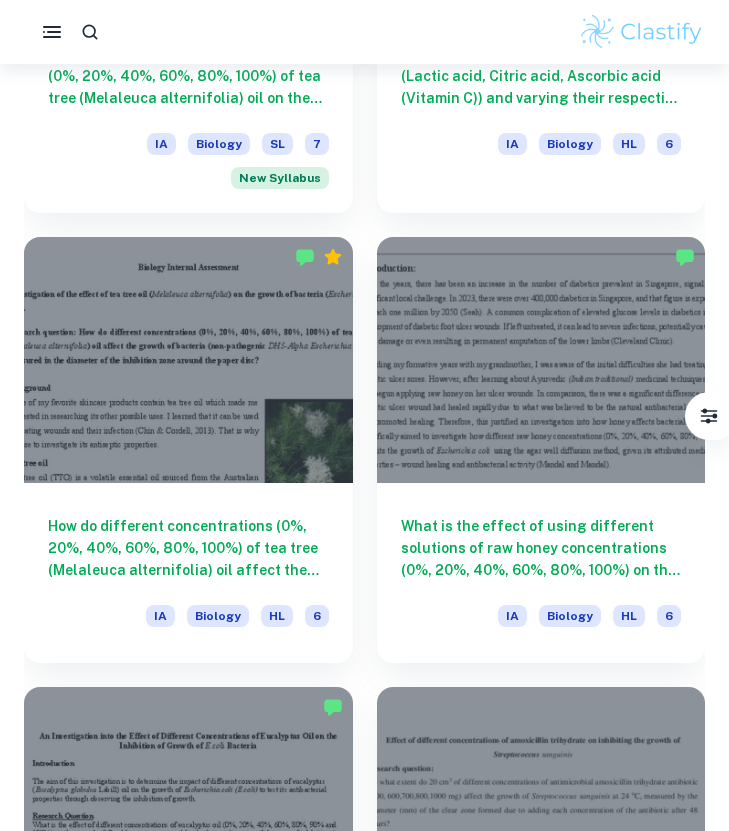 scroll, scrollTop: 2759, scrollLeft: 0, axis: vertical 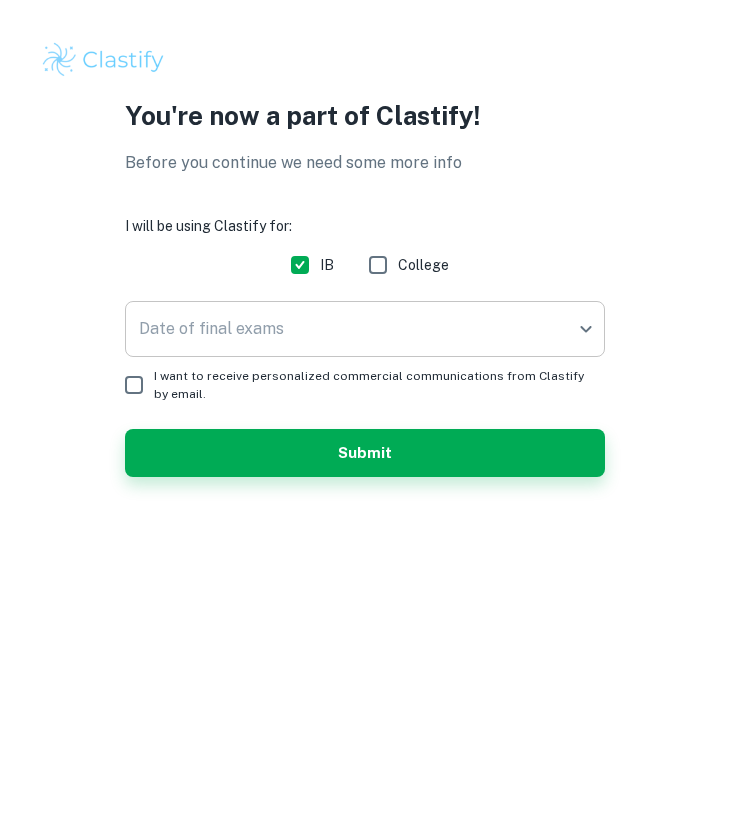 click on "We value your privacy We use cookies to enhance your browsing experience, serve personalised ads or content, and analyse our traffic. By clicking "Accept All", you consent to our use of cookies.   Cookie Policy Customise   Reject All   Accept All   Customise Consent Preferences   We use cookies to help you navigate efficiently and perform certain functions. You will find detailed information about all cookies under each consent category below. The cookies that are categorised as "Necessary" are stored on your browser as they are essential for enabling the basic functionalities of the site. ...  Show more For more information on how Google's third-party cookies operate and handle your data, see:   Google Privacy Policy Necessary Always Active Necessary cookies are required to enable the basic features of this site, such as providing secure log-in or adjusting your consent preferences. These cookies do not store any personally identifiable data. Functional Analytics Performance Advertisement Uncategorised" at bounding box center [364, 415] 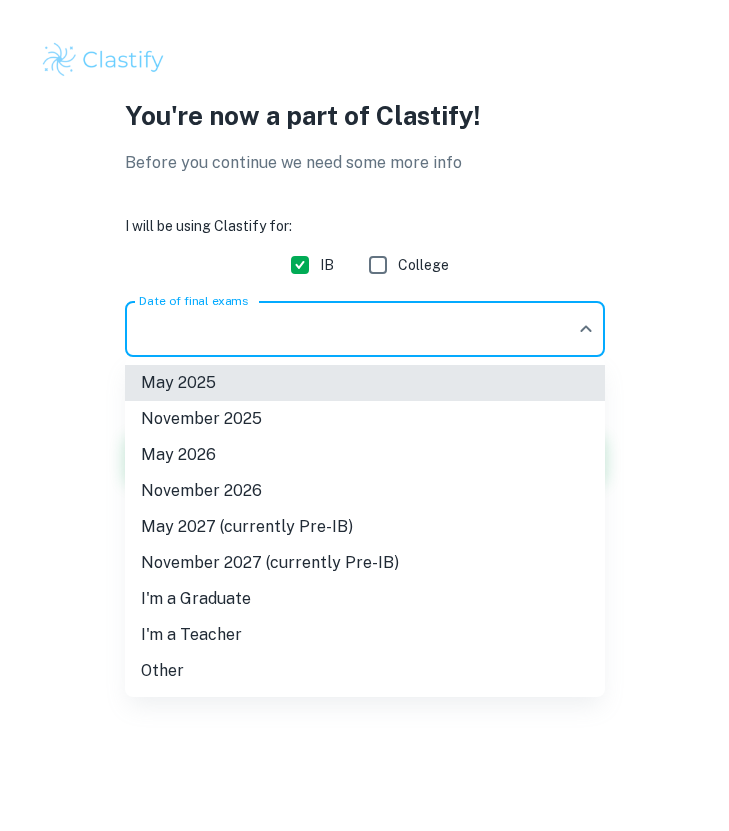 click on "May 2026" at bounding box center (365, 455) 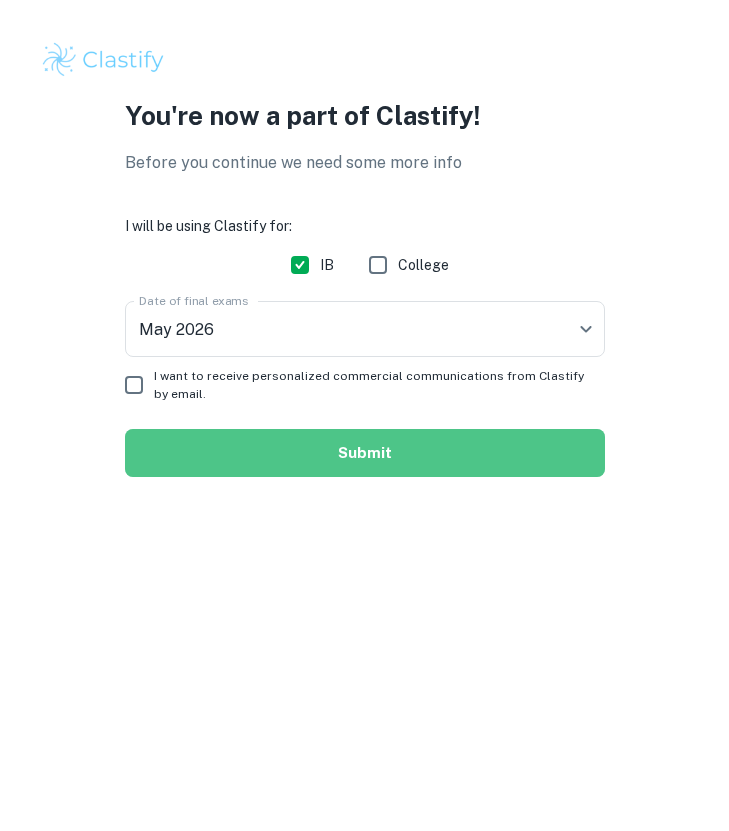 click on "Submit" at bounding box center [365, 453] 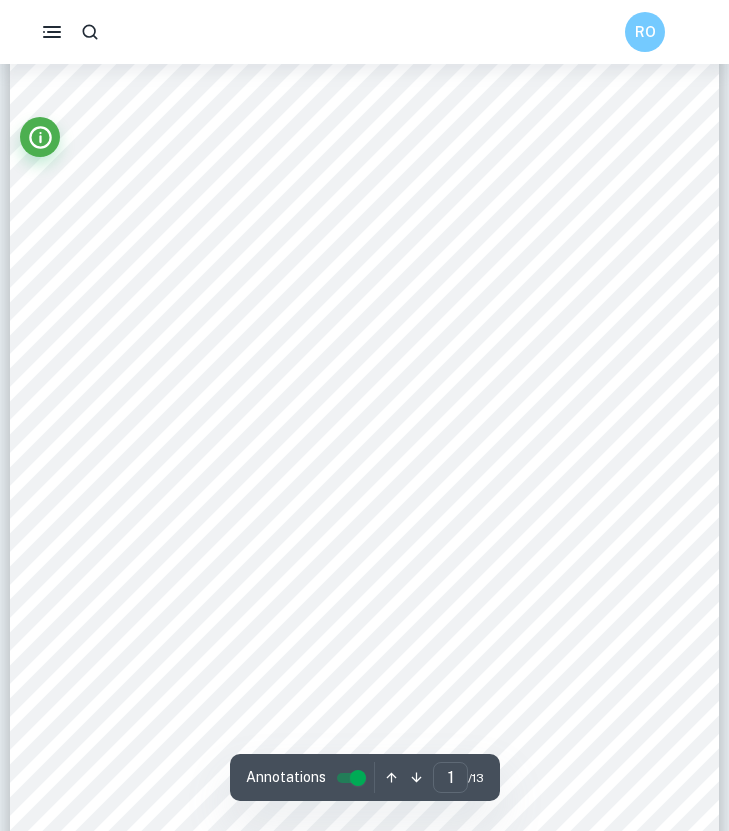 scroll, scrollTop: 0, scrollLeft: 0, axis: both 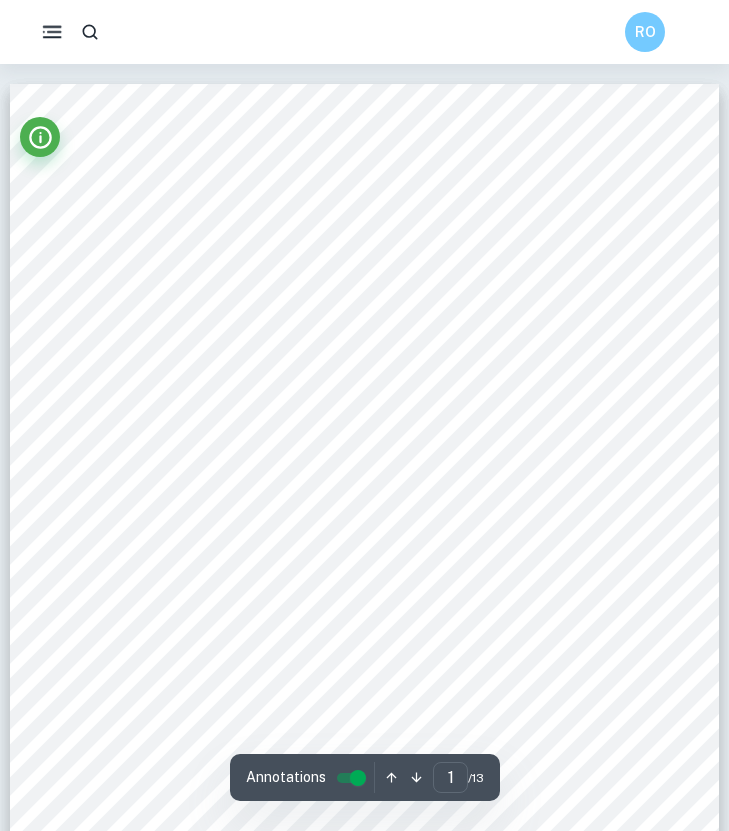 click at bounding box center (52, 32) 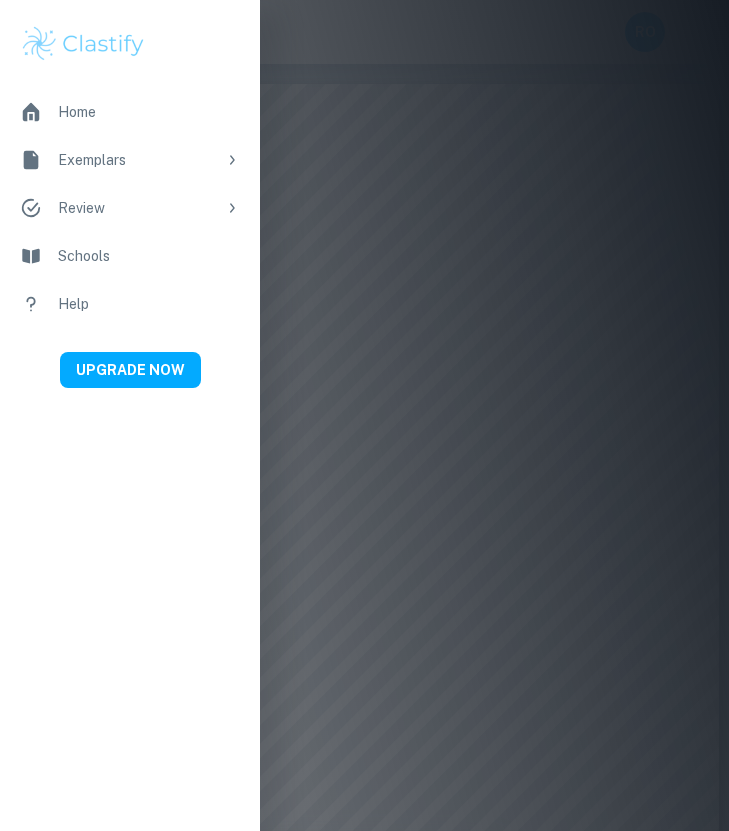 click at bounding box center [83, 44] 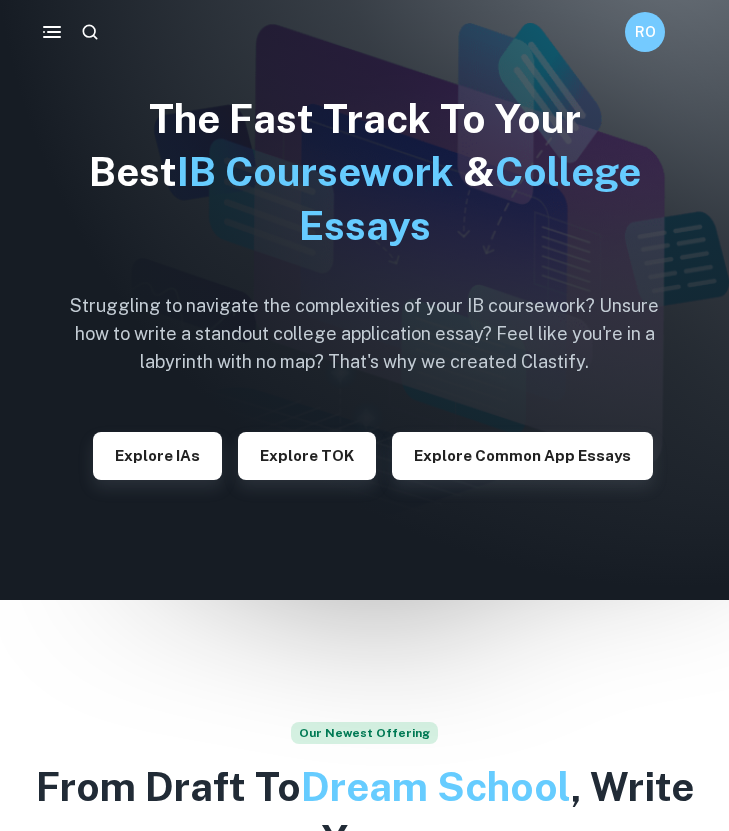 scroll, scrollTop: 0, scrollLeft: 0, axis: both 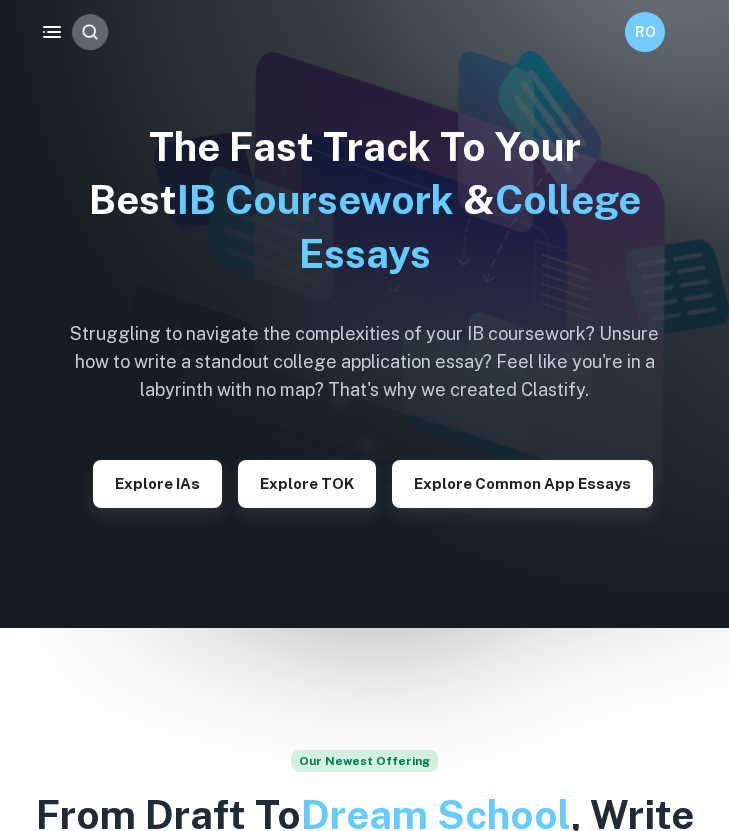 click 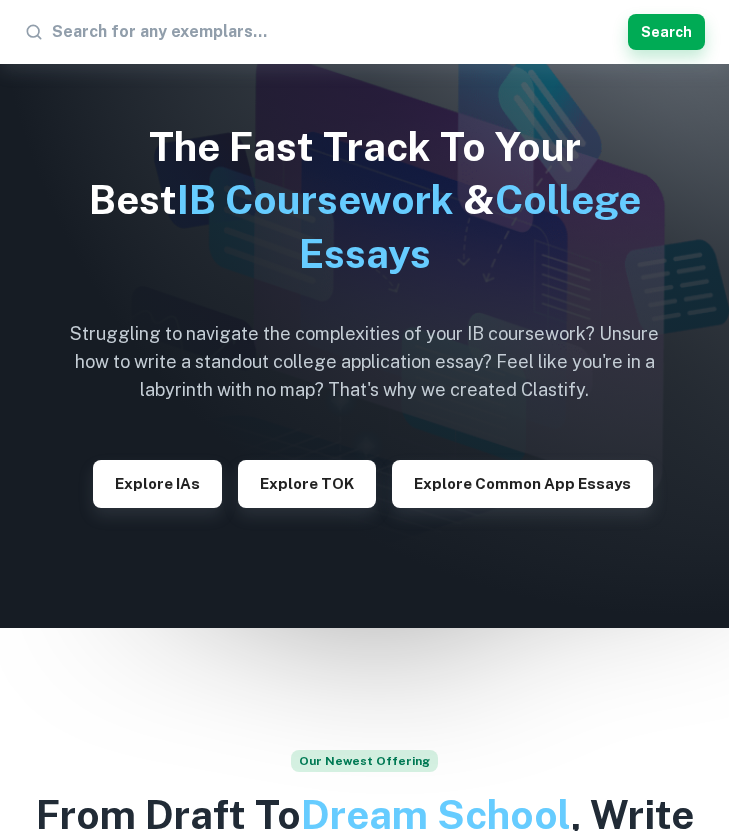 paste on "The effect of varying concentrations of lime juice on the rate of enzymatic browning in green apples." 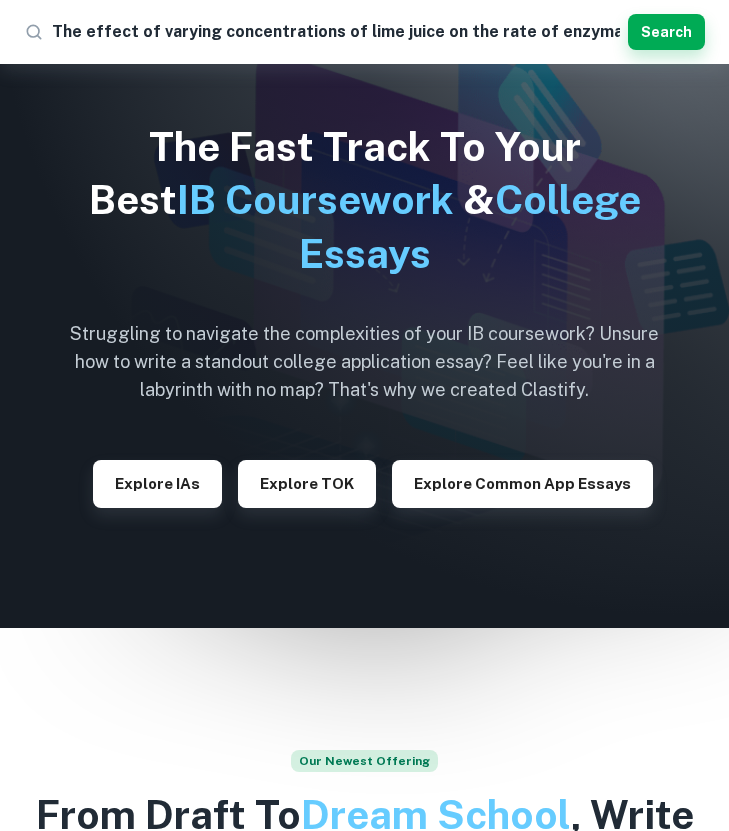 scroll, scrollTop: 0, scrollLeft: 184, axis: horizontal 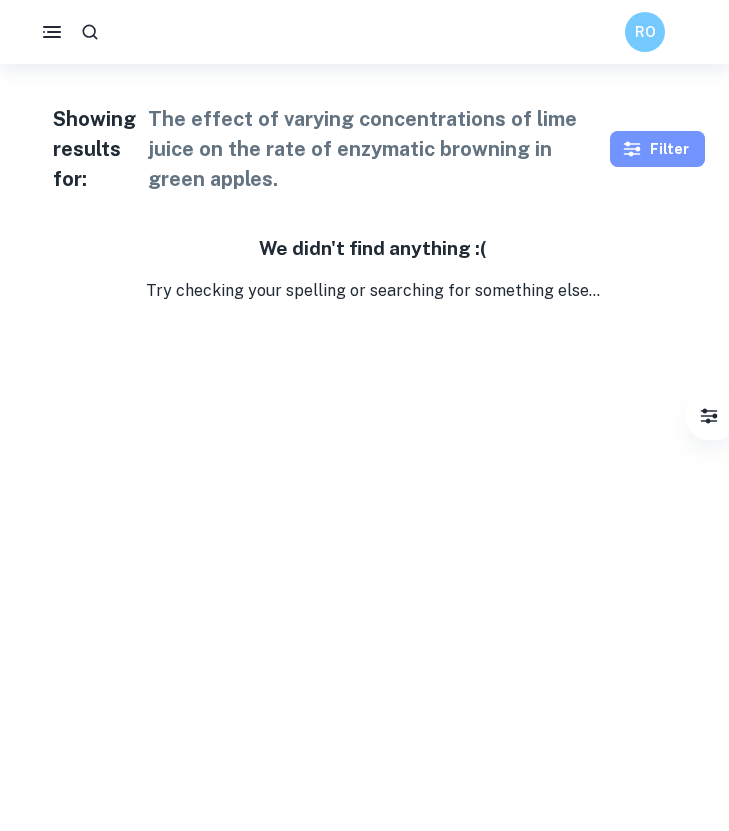 click 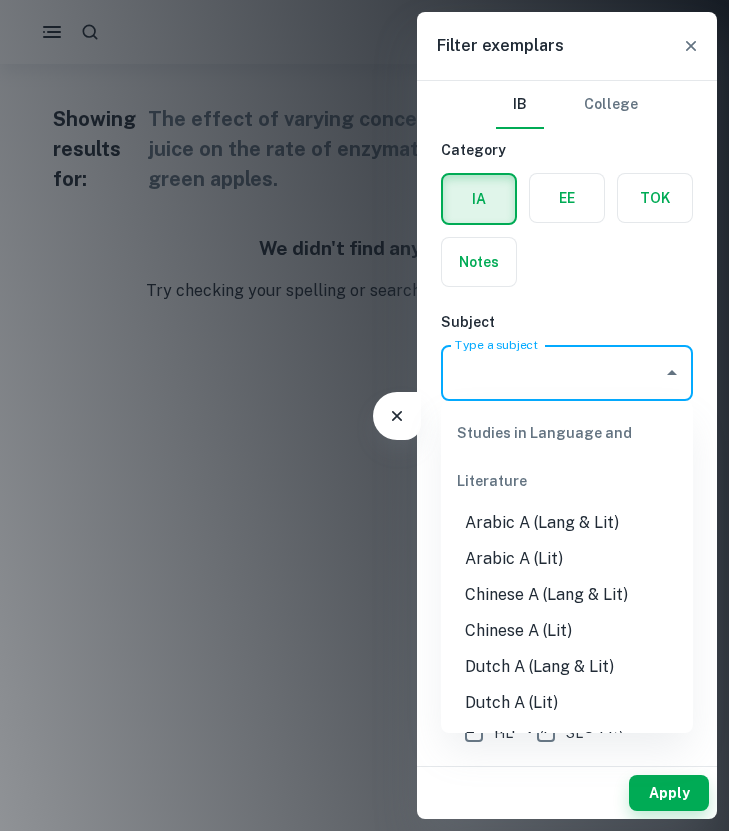 click on "Type a subject Type a subject" at bounding box center (567, 373) 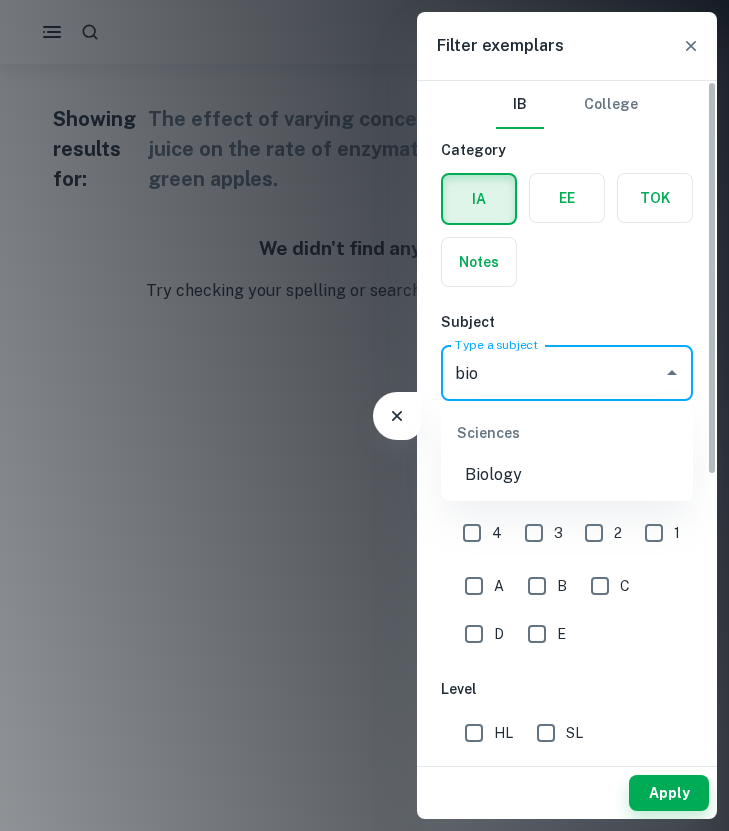 click on "Biology" at bounding box center (567, 475) 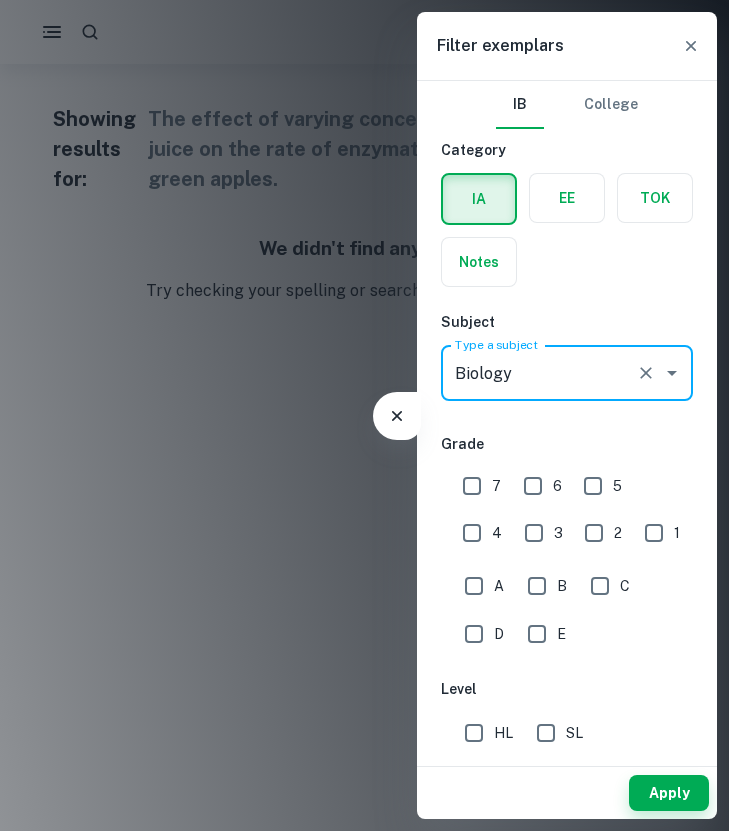 type on "Biology" 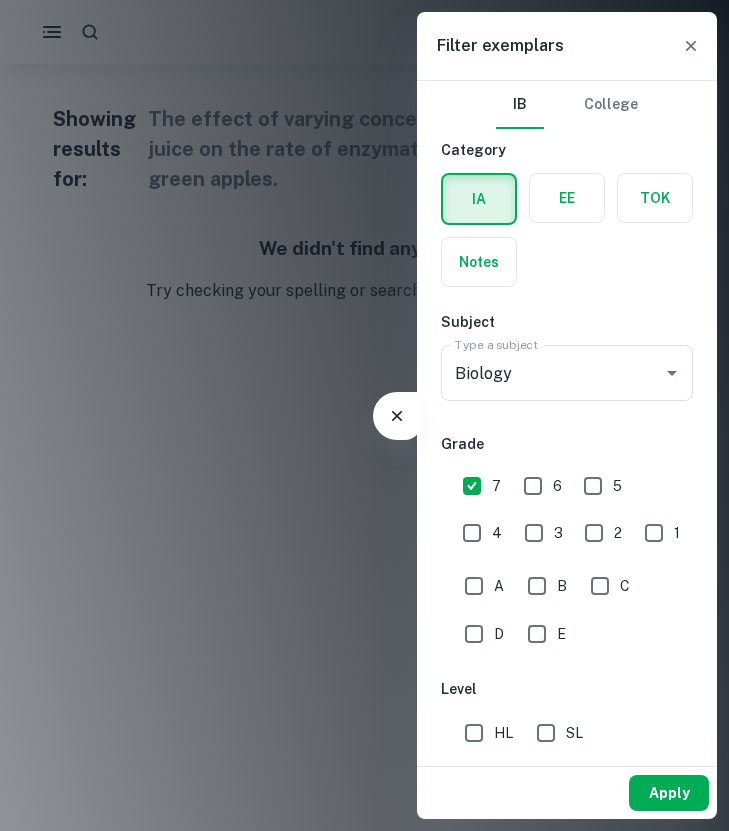 click on "Apply" at bounding box center [669, 793] 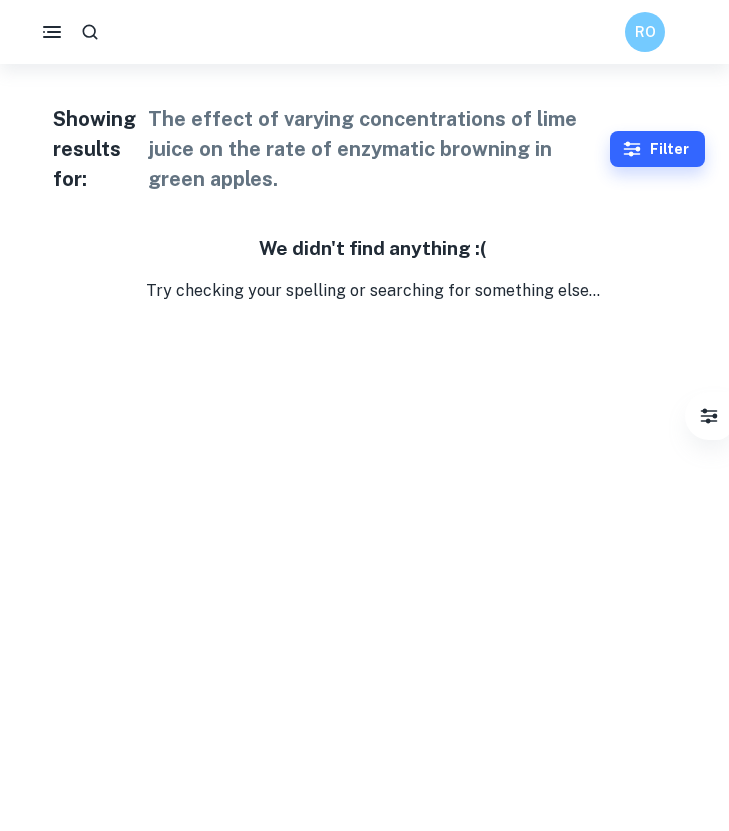 click on "The effect of varying concentrations of lime juice on the rate of enzymatic browning in green apples." at bounding box center (364, 149) 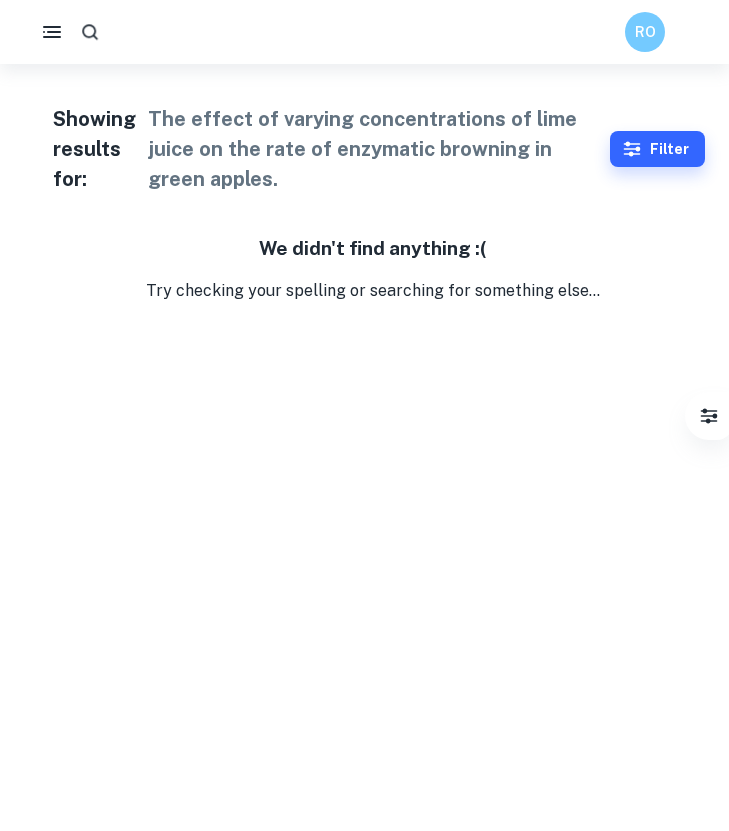 click 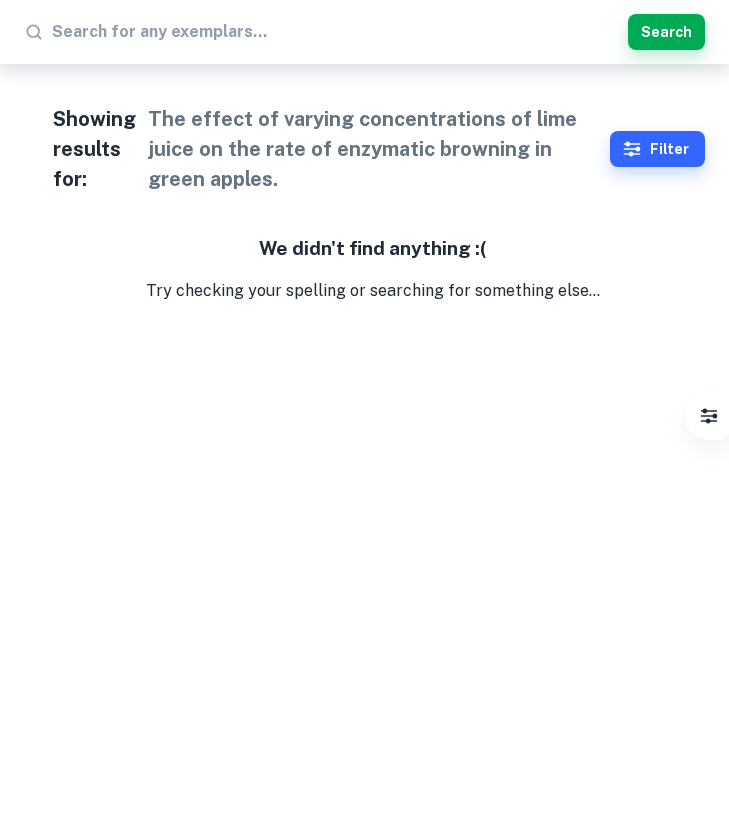 type on "The effect of varying concentrations of lime juice on the rate of enzymatic browning in green apples." 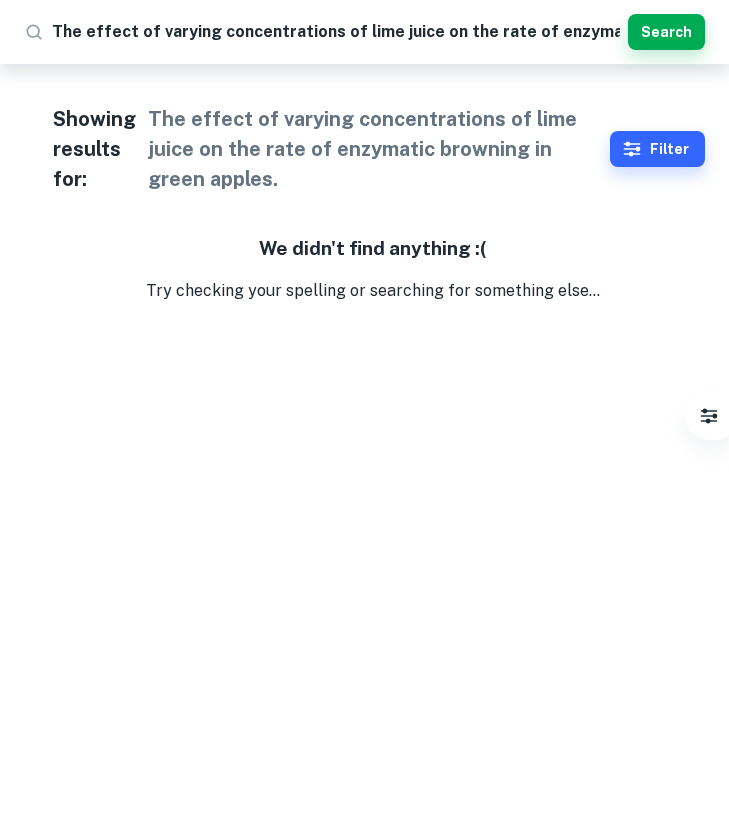scroll, scrollTop: 0, scrollLeft: 184, axis: horizontal 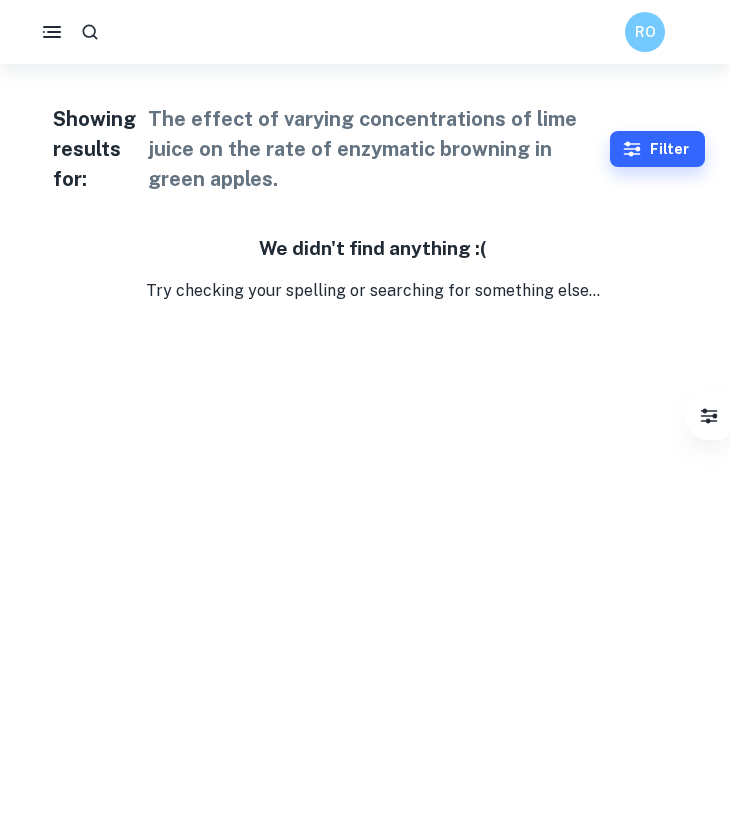 click on "Showing results for: The effect of varying concentrations of lime juice on the rate of enzymatic browning in green apples. Filter Filter exemplars IB College Category IA EE TOK Notes Subject Type a subject Biology Type a subject Grade 7 6 5 4 3 2 1 Level HL SL Session May [YEAR] May [YEAR] November [YEAR] May [YEAR] November [YEAR] May [YEAR] November [YEAR] May [YEAR] November [YEAR] May [YEAR] November [YEAR] May [YEAR] Other   Apply" at bounding box center [364, 149] 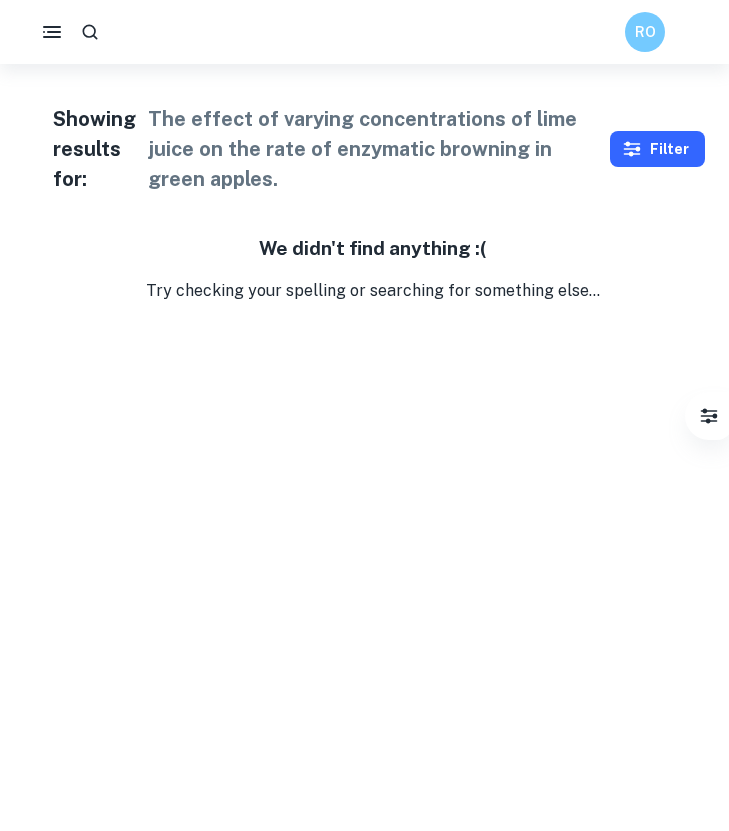 click 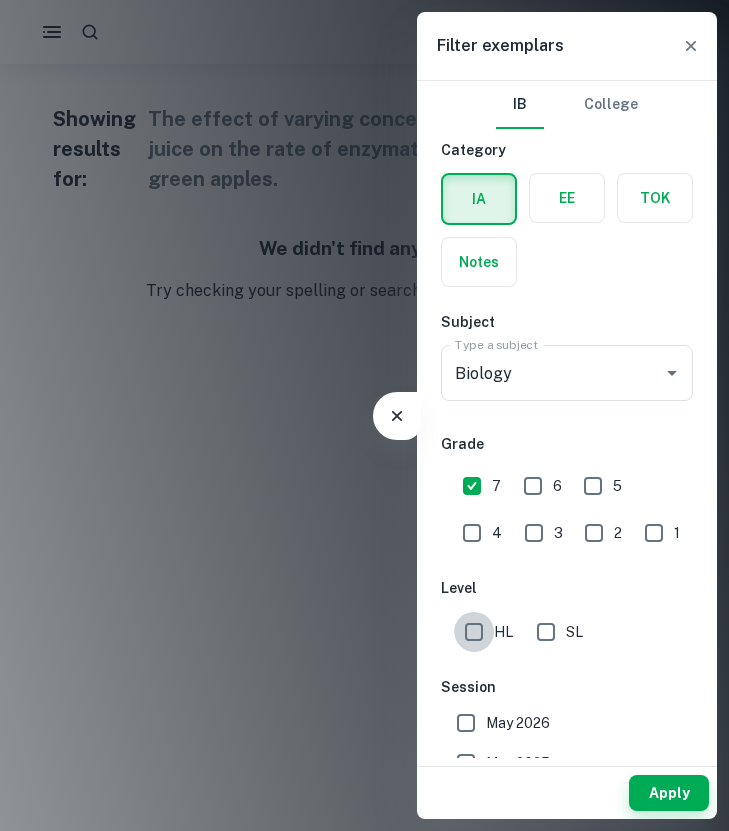 click on "HL" at bounding box center (474, 632) 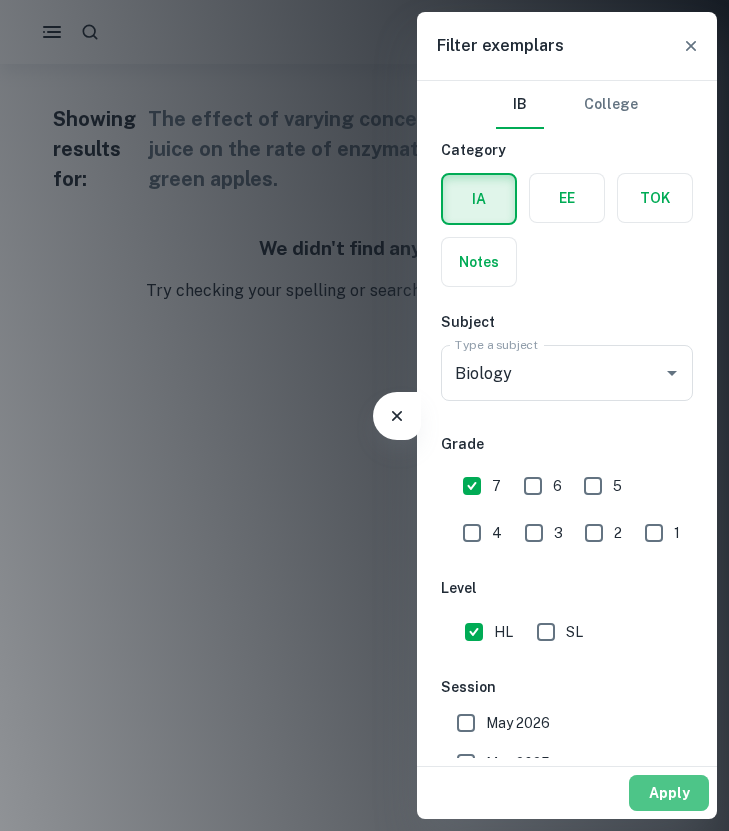 click on "Apply" at bounding box center (669, 793) 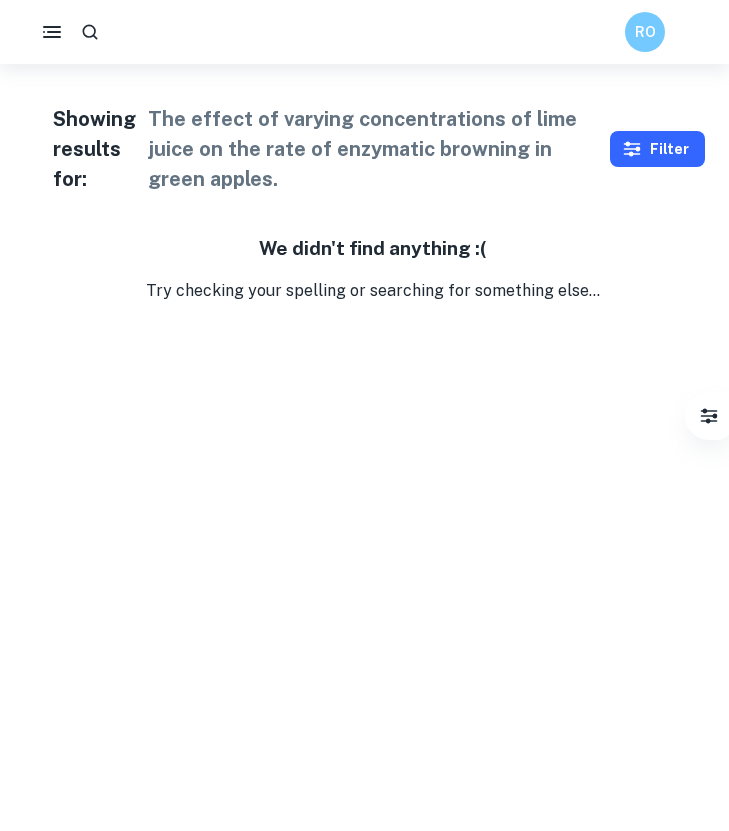 click on "Showing results for: The effect of varying concentrations of lime juice on the rate of enzymatic browning in green apples. Filter Filter exemplars IB College Category IA EE TOK Notes Subject Type a subject Biology Type a subject Grade 7 6 5 4 3 2 1 Level HL SL Session May [YEAR] May [YEAR] November [YEAR] May [YEAR] November [YEAR] May [YEAR] November [YEAR] May [YEAR] November [YEAR] May [YEAR] November [YEAR] May [YEAR] Other   Apply Filter exemplars IB College Category IA EE TOK Notes Subject Type a subject Biology Type a subject Grade 7 6 5 4 3 2 1 Level HL SL Session May [YEAR] May [YEAR] November [YEAR] May [YEAR] November [YEAR] May [YEAR] November [YEAR] May [YEAR] November [YEAR] May [YEAR] November [YEAR] May [YEAR] Other   Apply   We didn't find anything :( Try checking your spelling or searching for something else..." at bounding box center (364, 183) 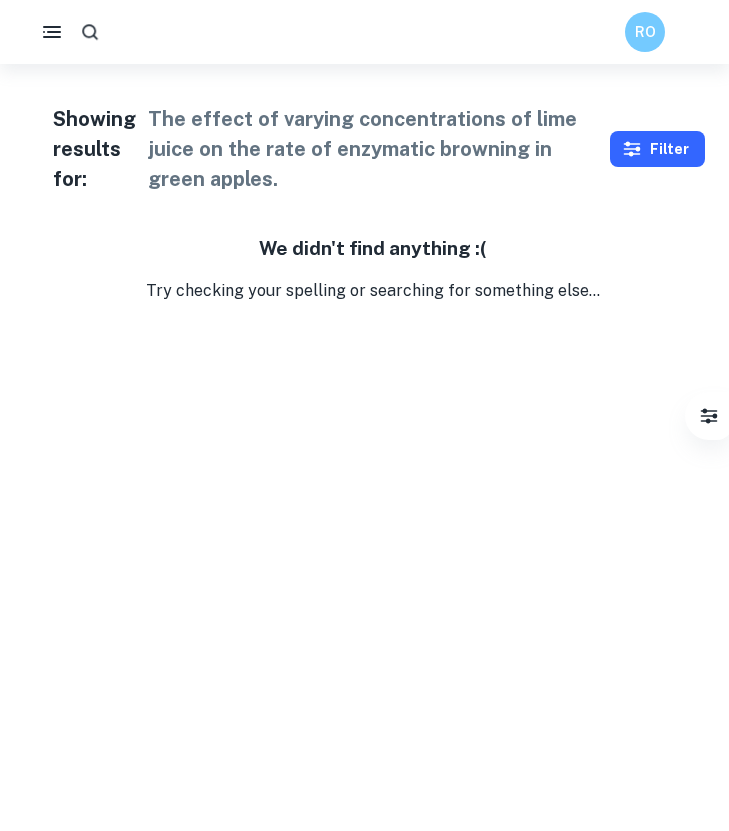 click at bounding box center (89, 31) 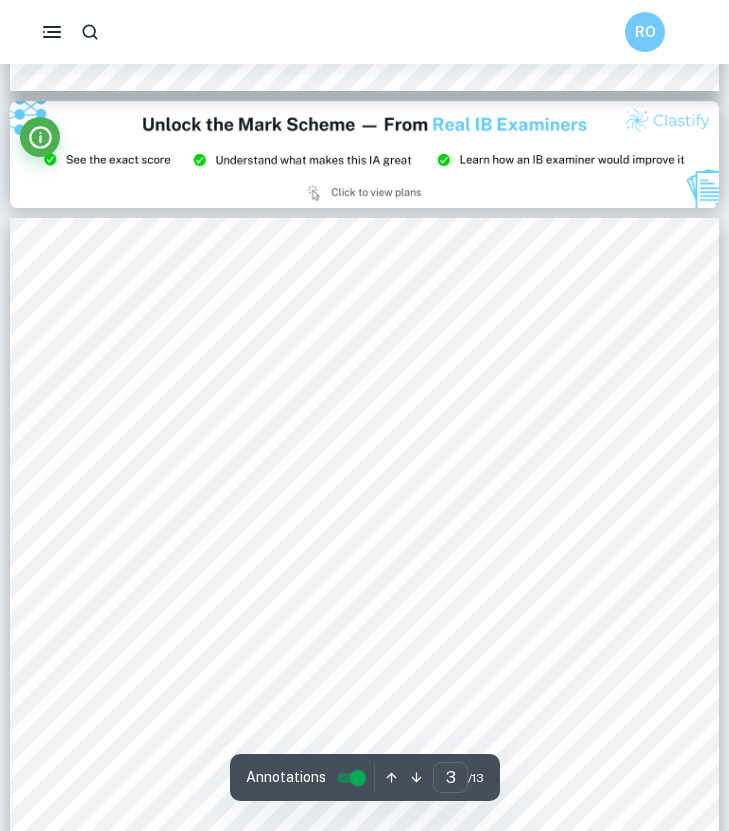 scroll, scrollTop: 2124, scrollLeft: 0, axis: vertical 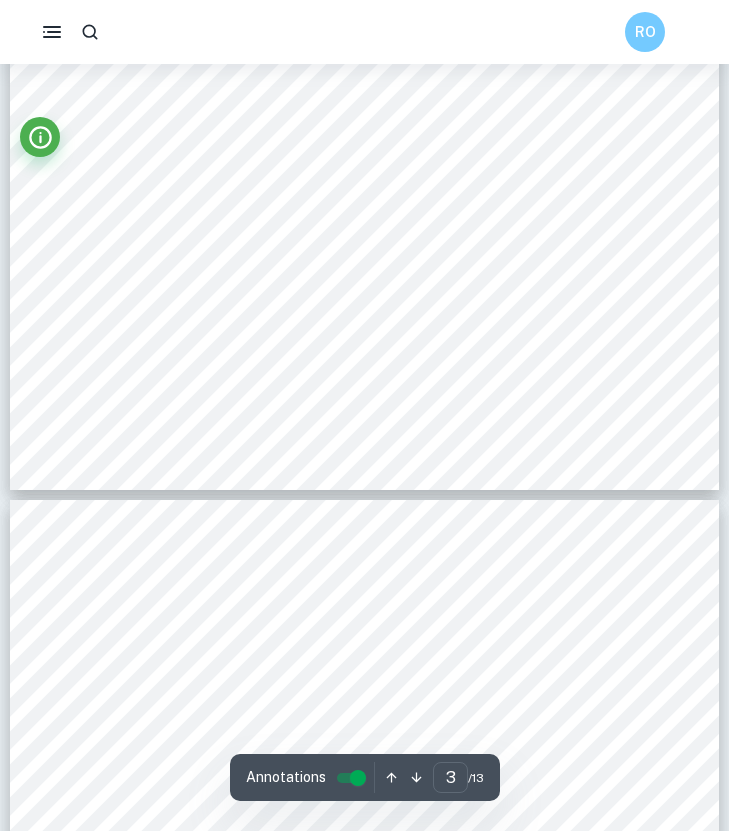 type on "4" 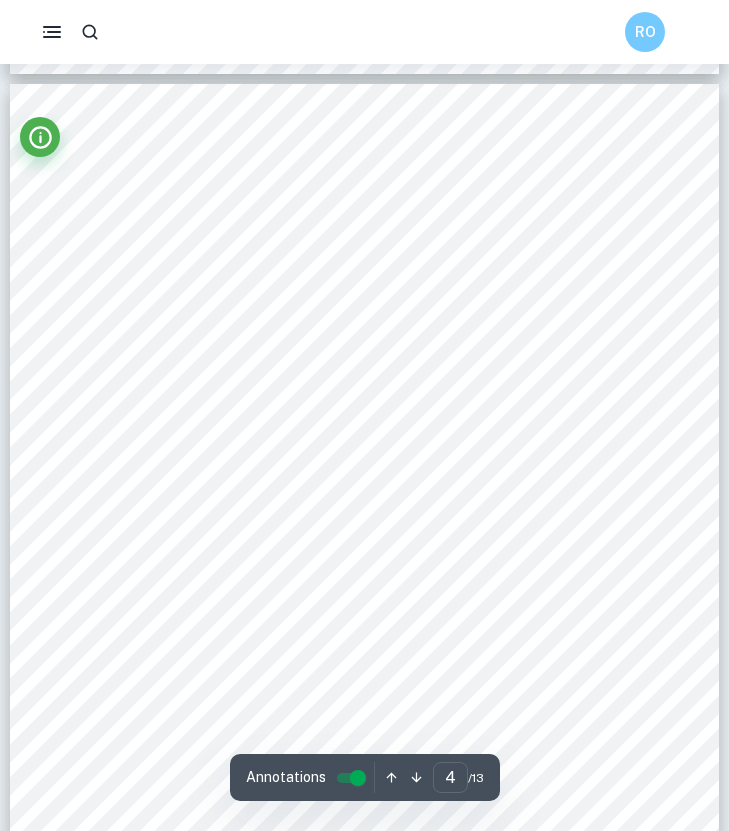 scroll, scrollTop: 3267, scrollLeft: 0, axis: vertical 